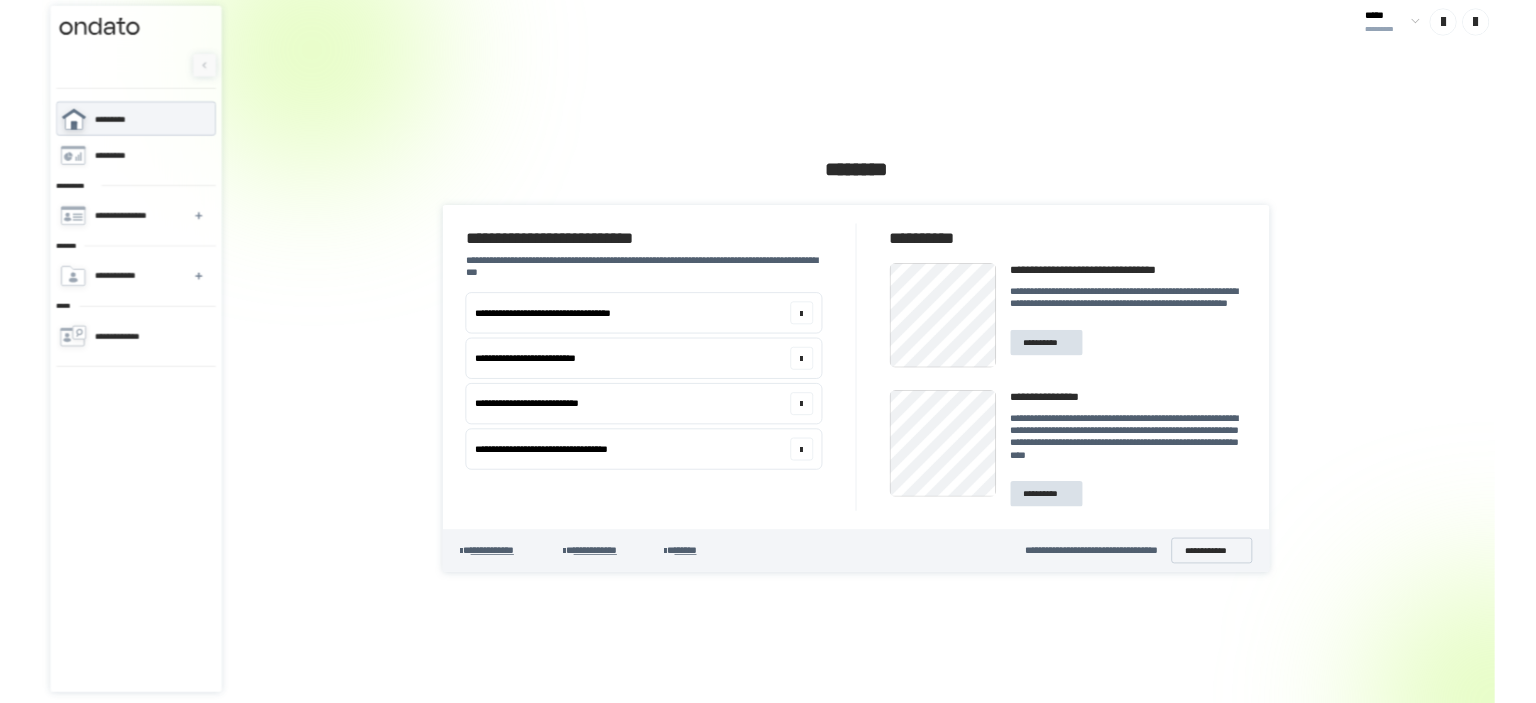 scroll, scrollTop: 0, scrollLeft: 0, axis: both 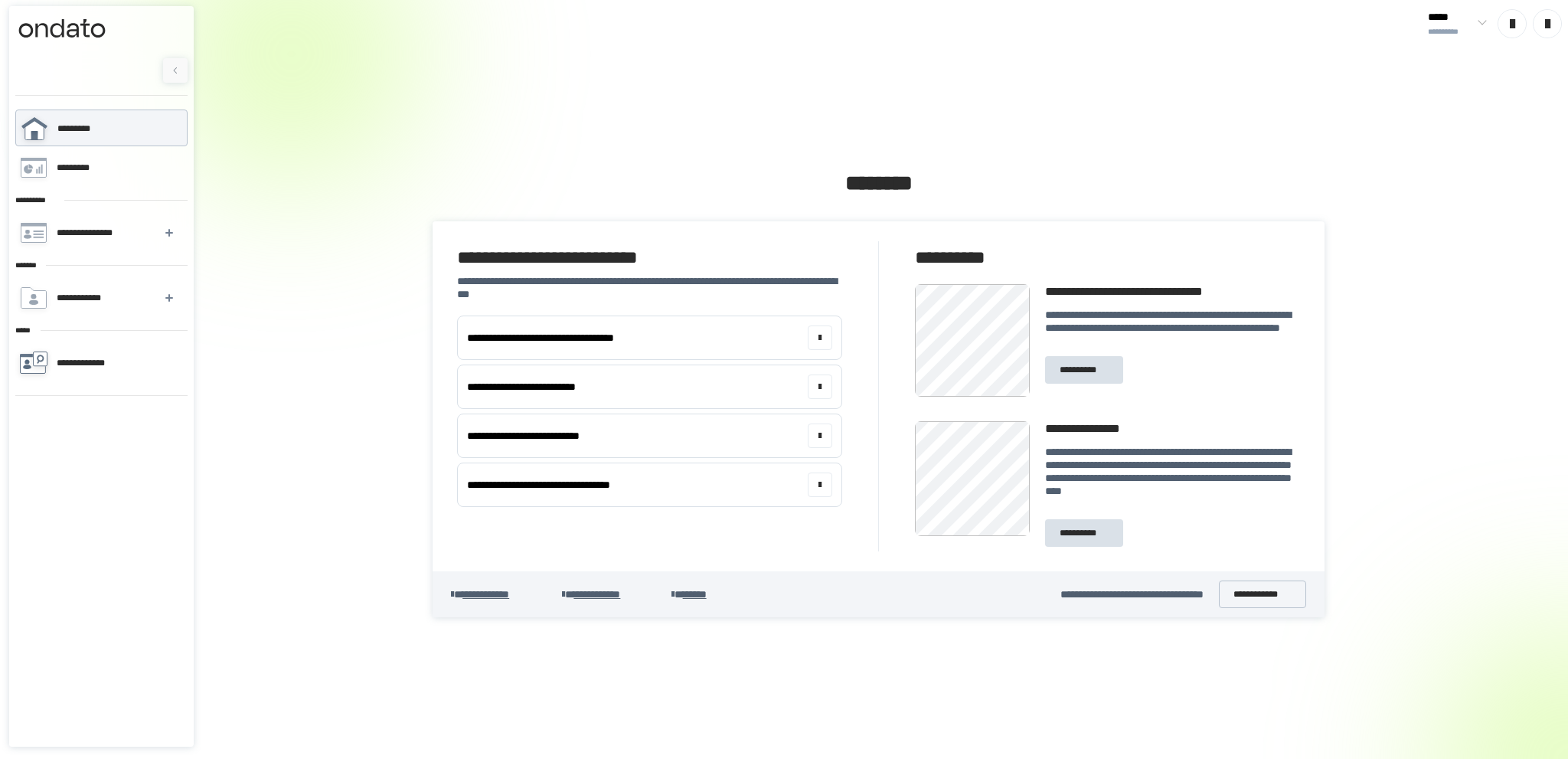 click on "**********" at bounding box center (90, 363) 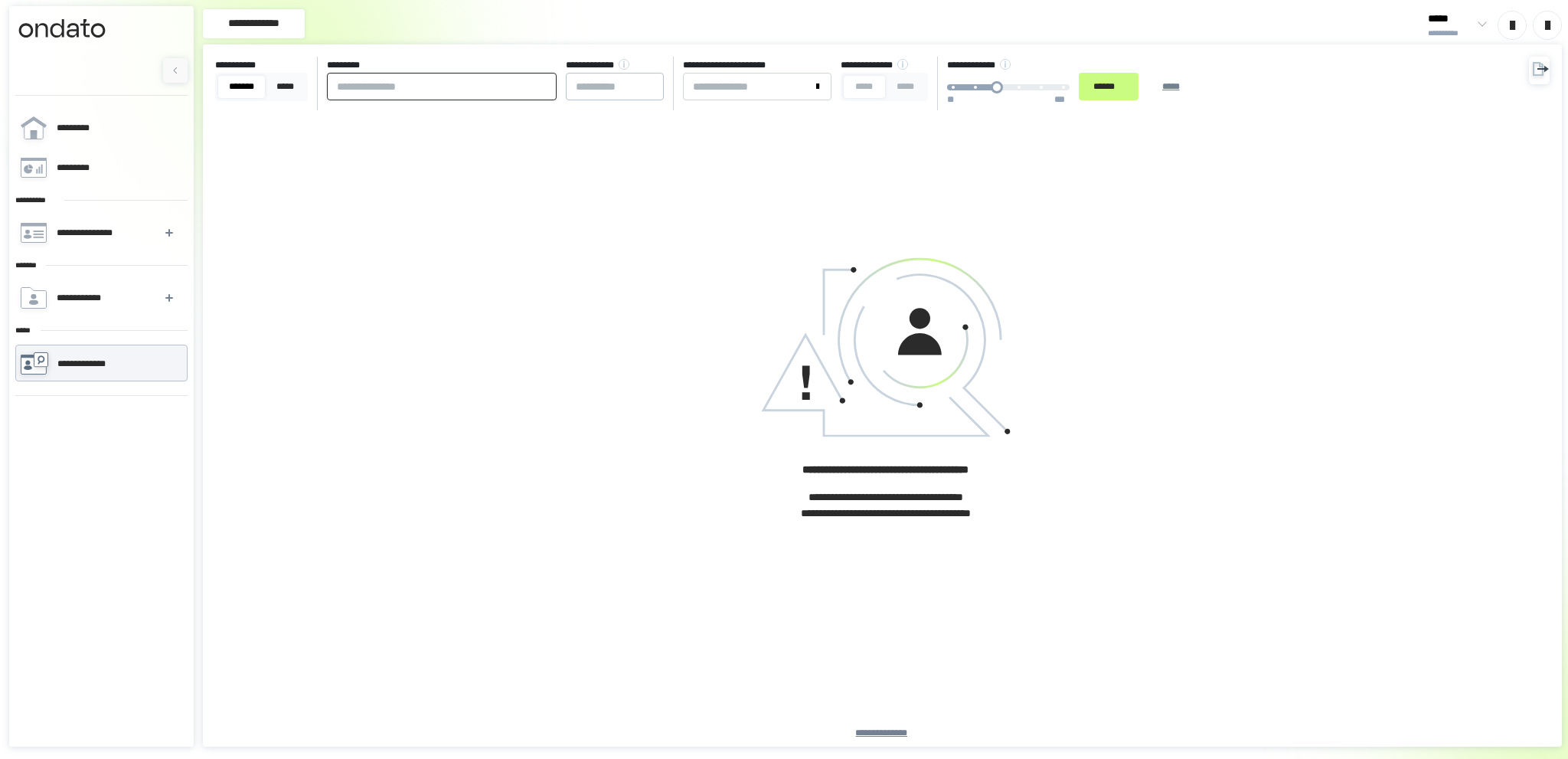 click at bounding box center [442, 87] 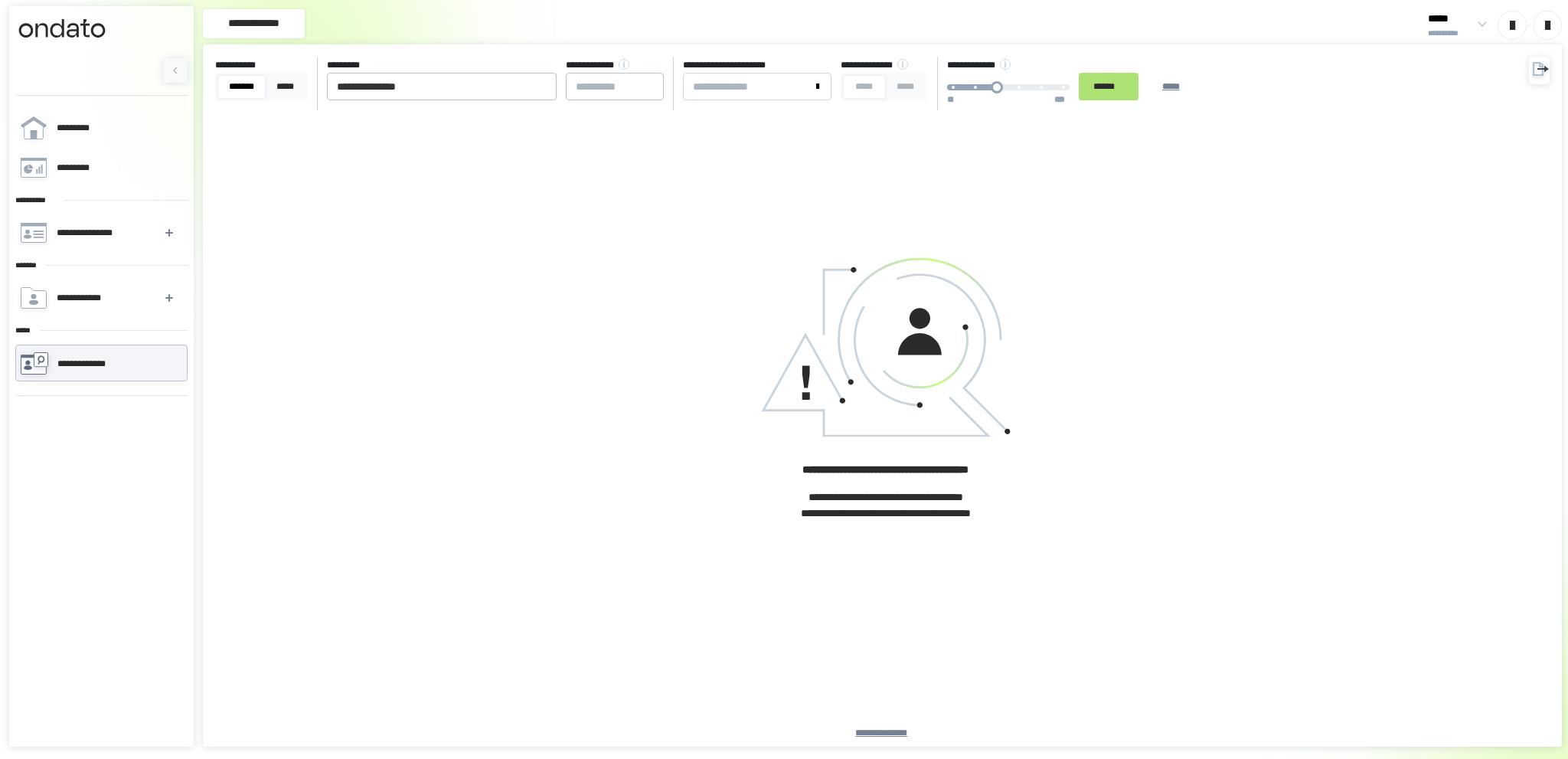 click on "******" at bounding box center (1109, 87) 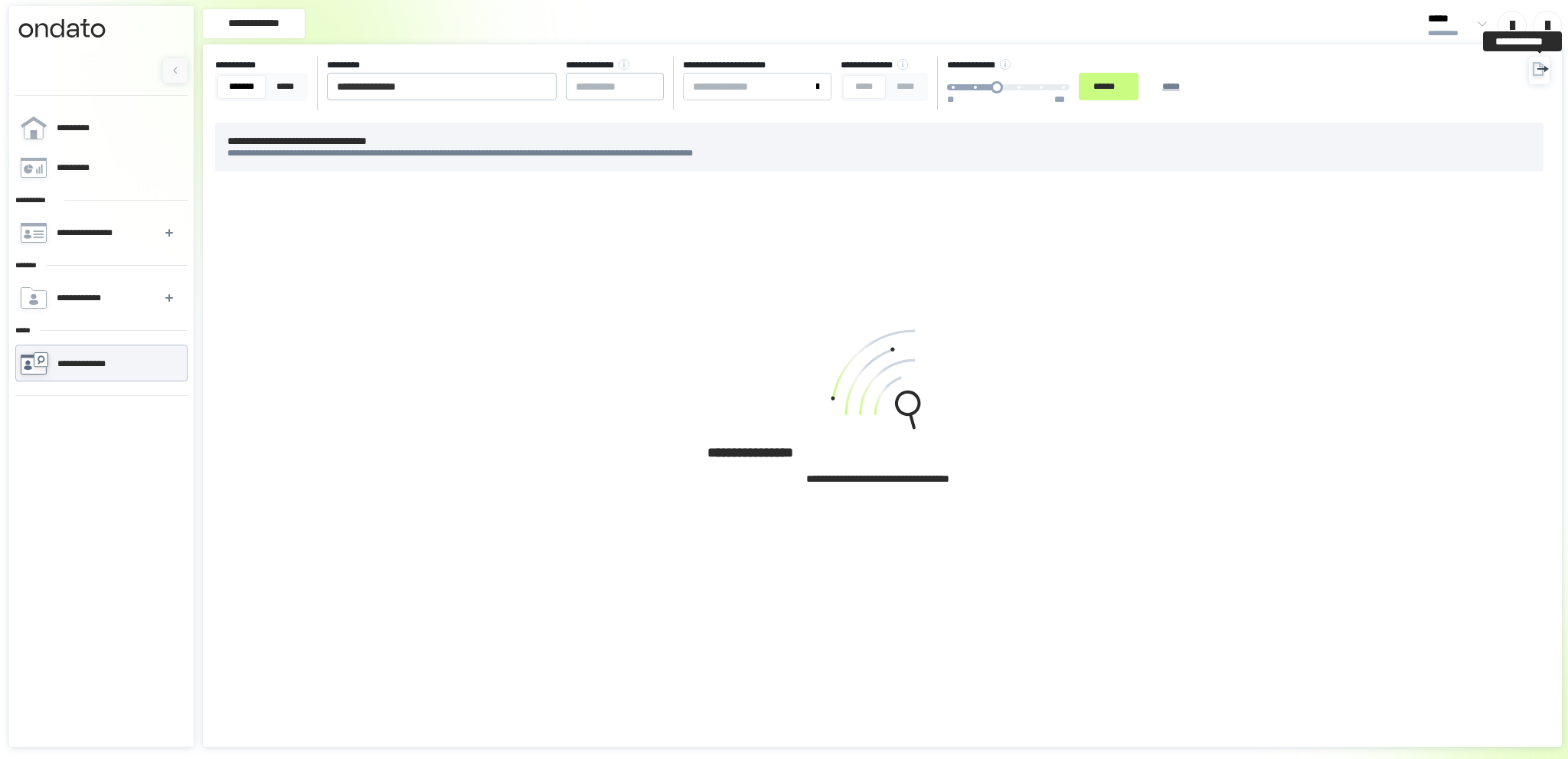 click 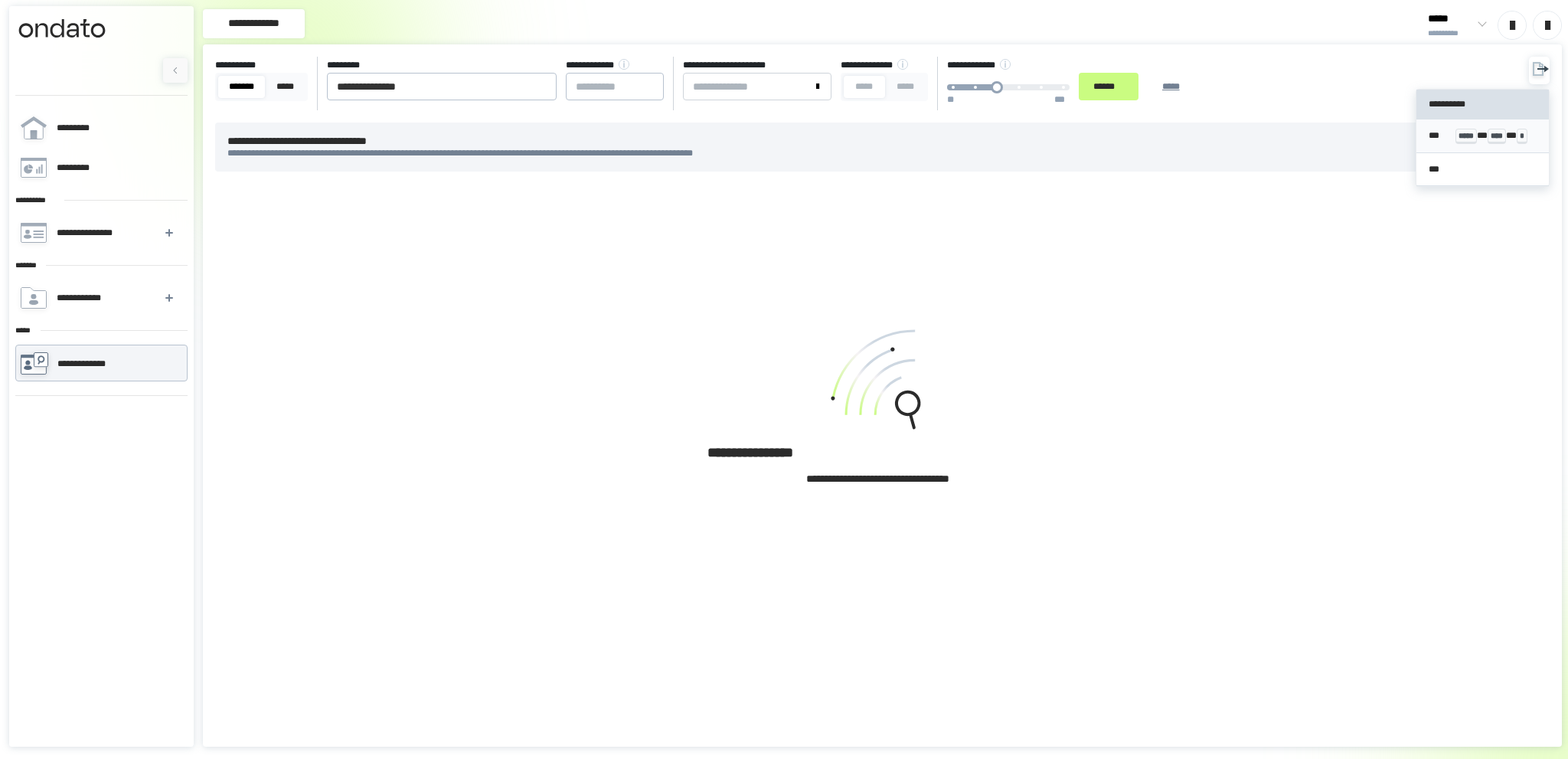 click on "****" at bounding box center [1497, 136] 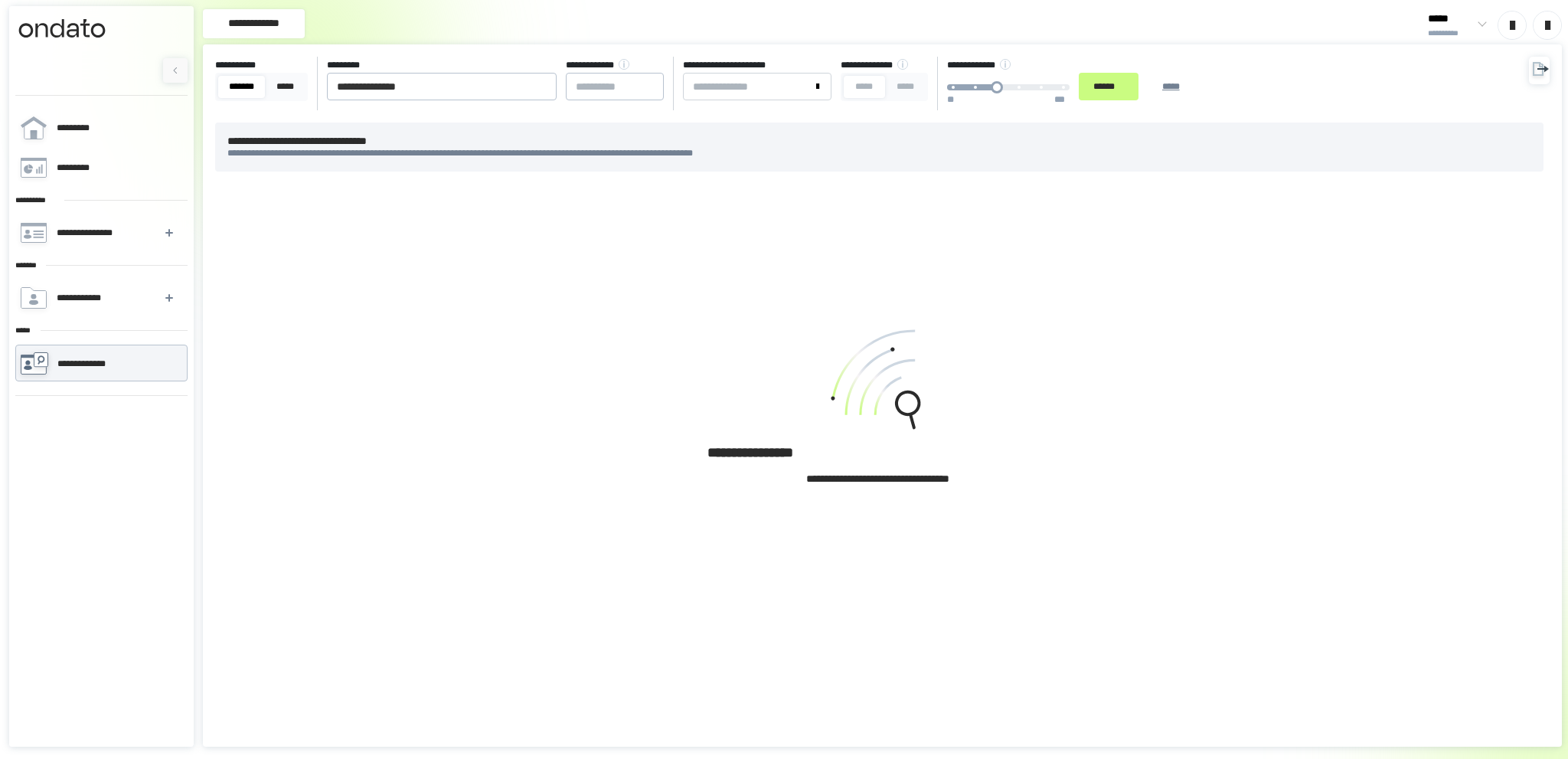 drag, startPoint x: 444, startPoint y: 79, endPoint x: 260, endPoint y: 84, distance: 184.06792 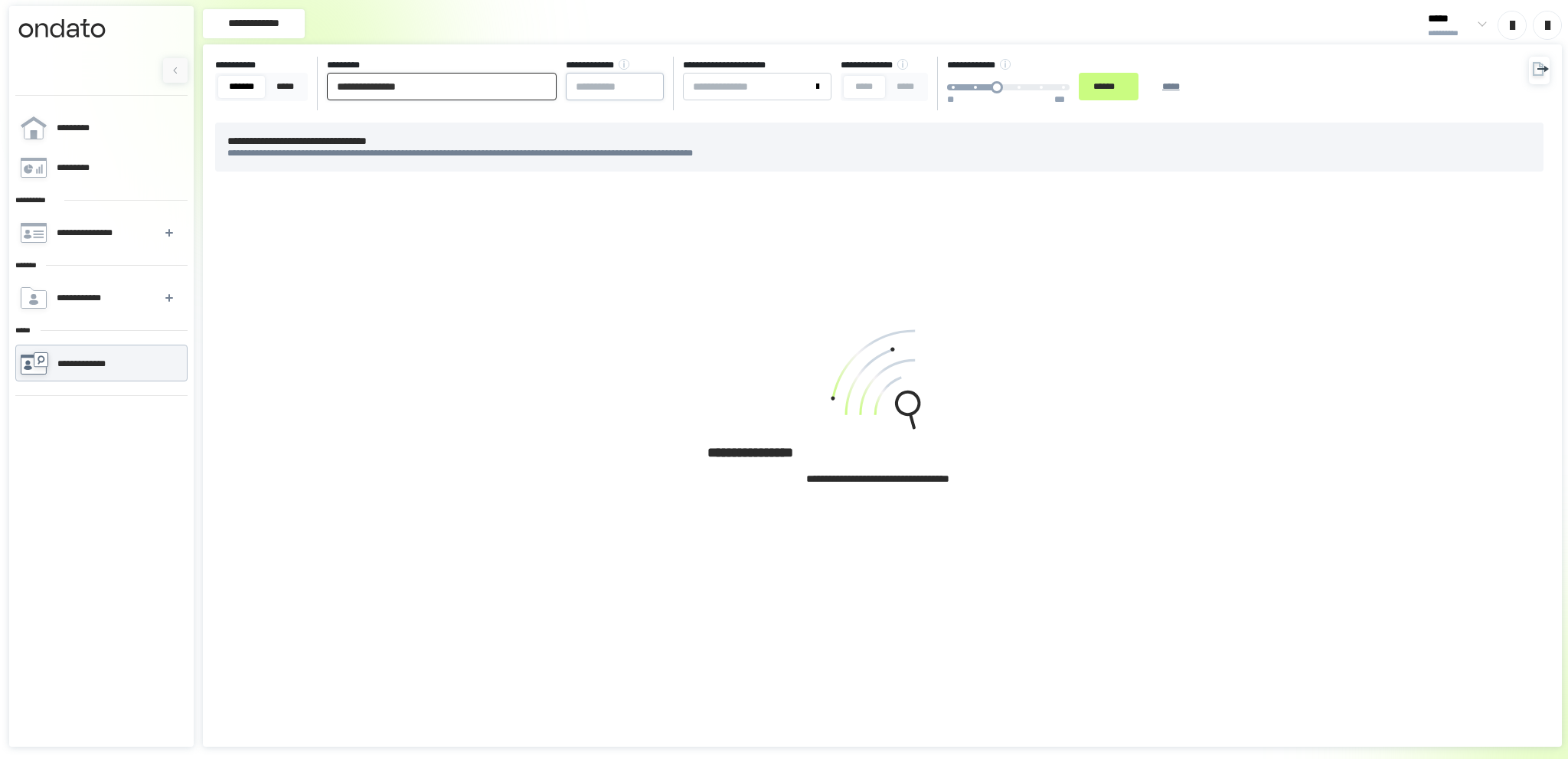 paste 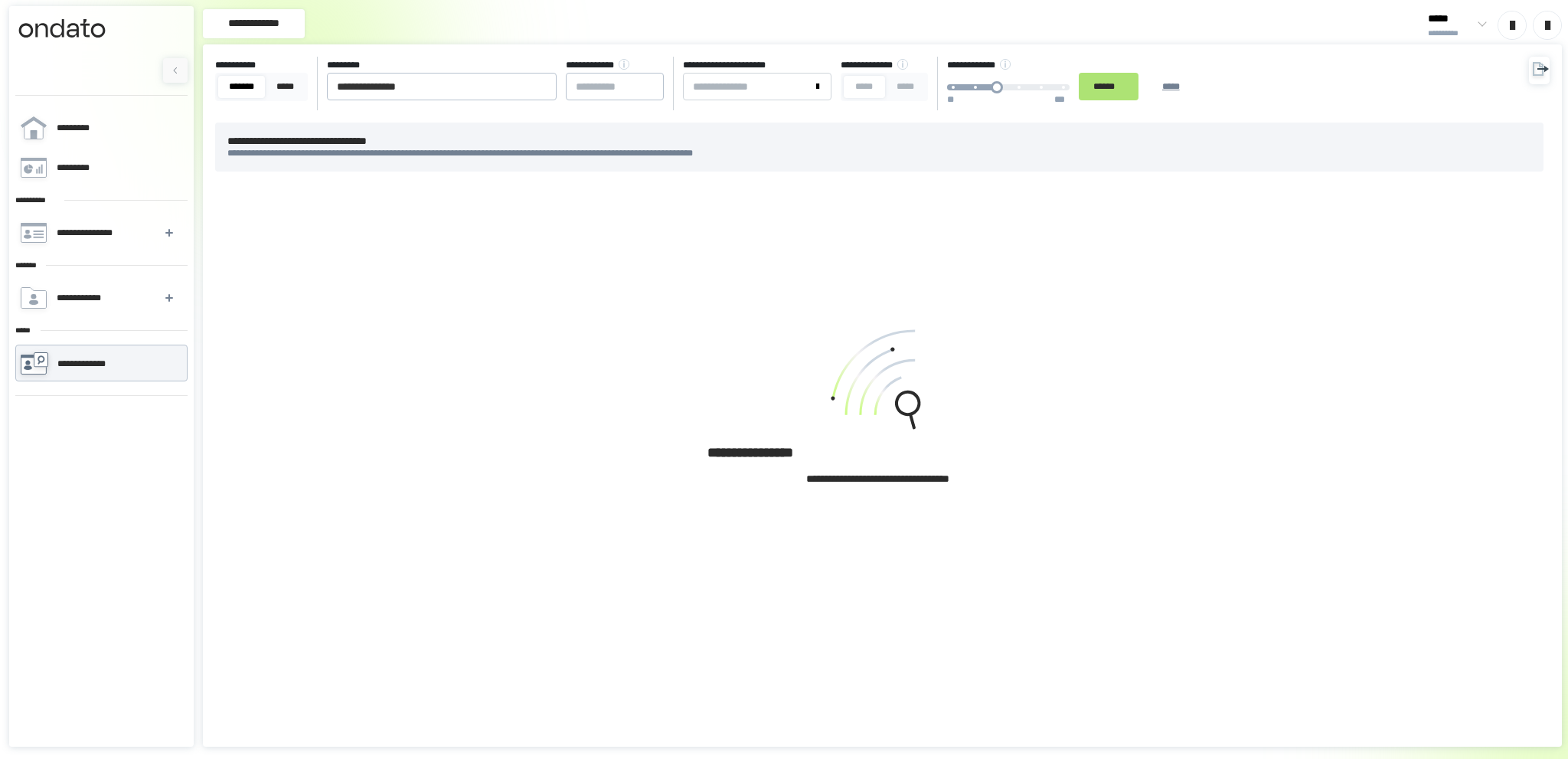 click on "******" at bounding box center (1109, 87) 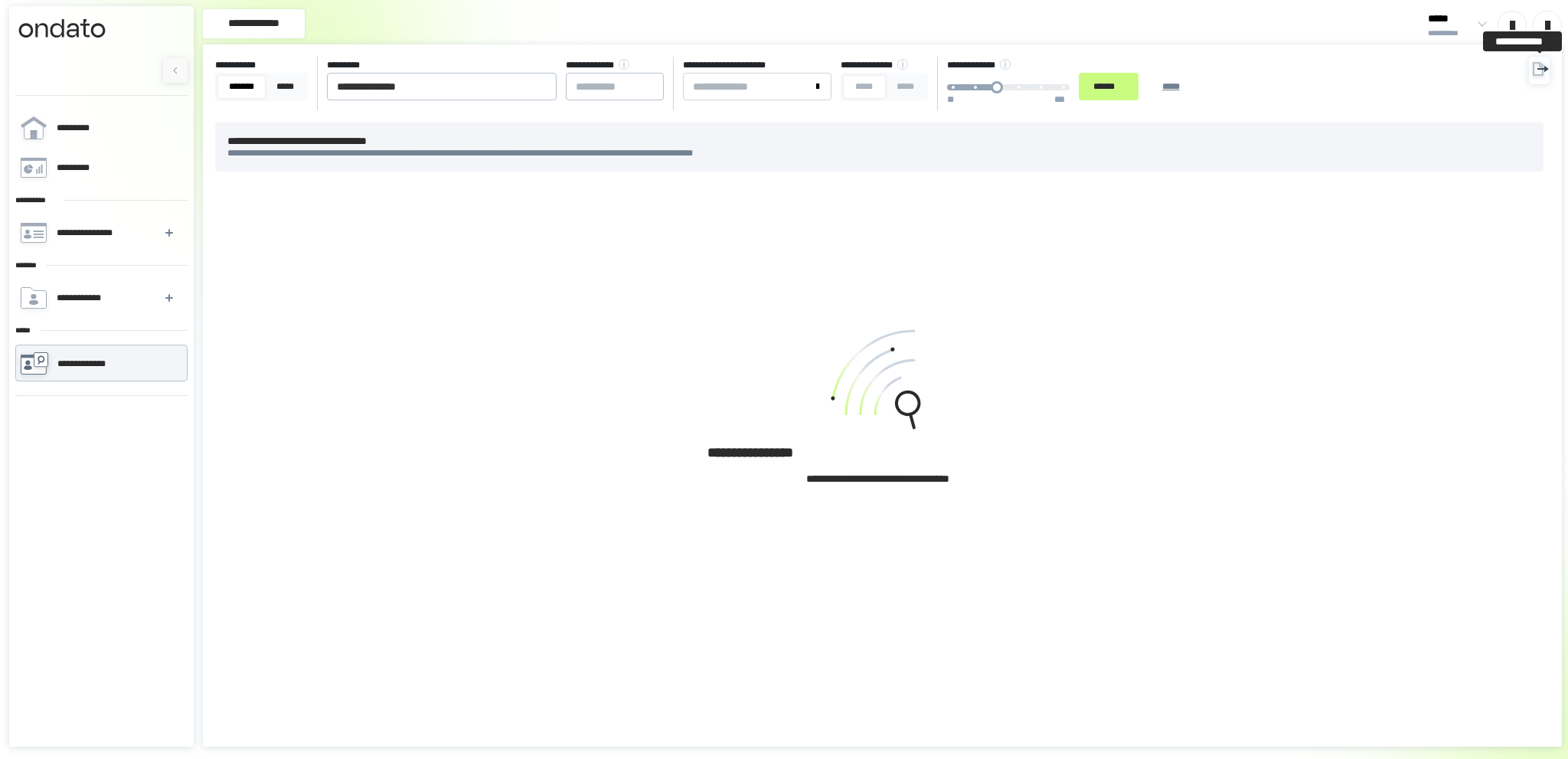 click 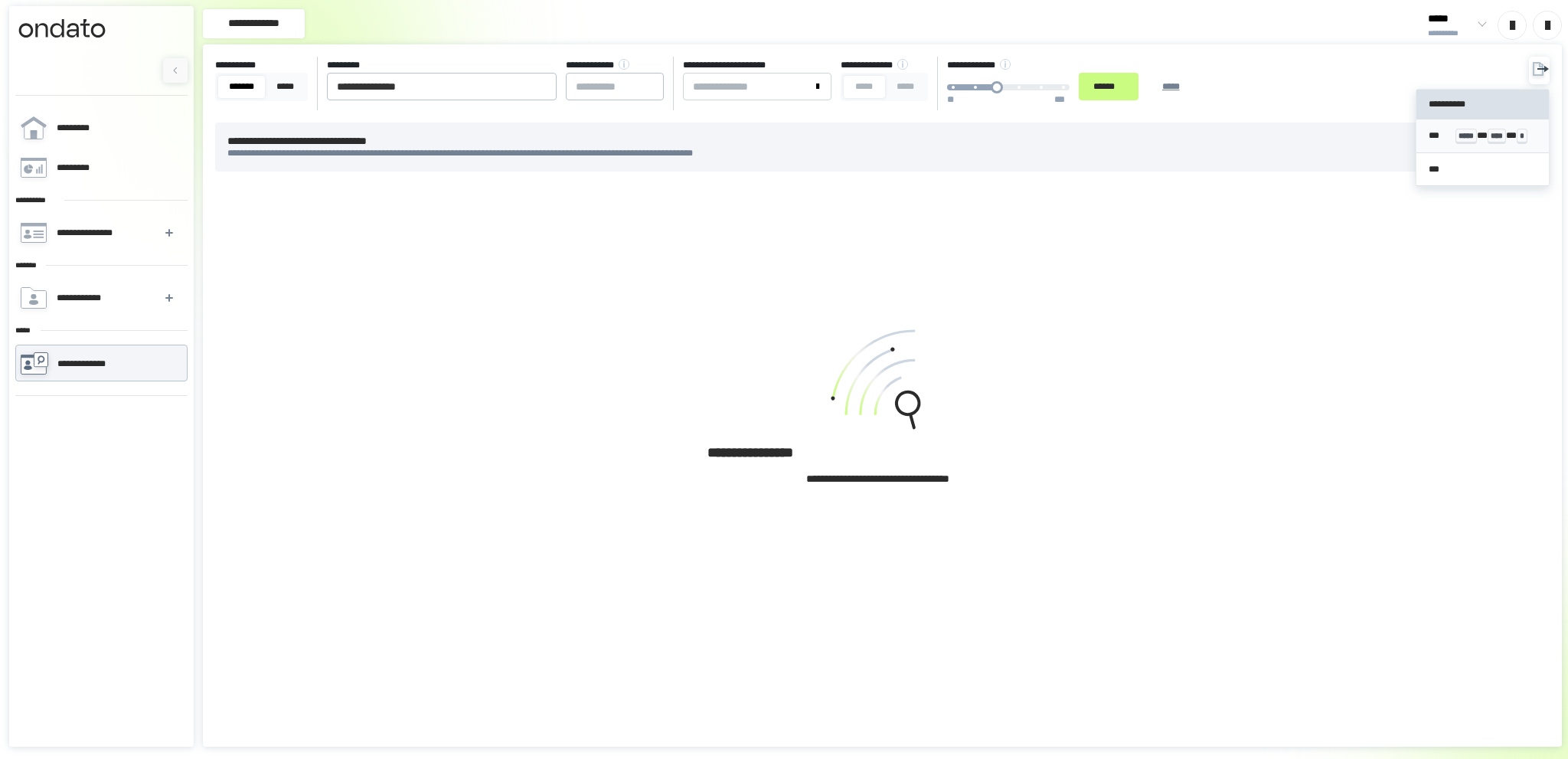 click on "***** * **** *   *" at bounding box center [1496, 136] 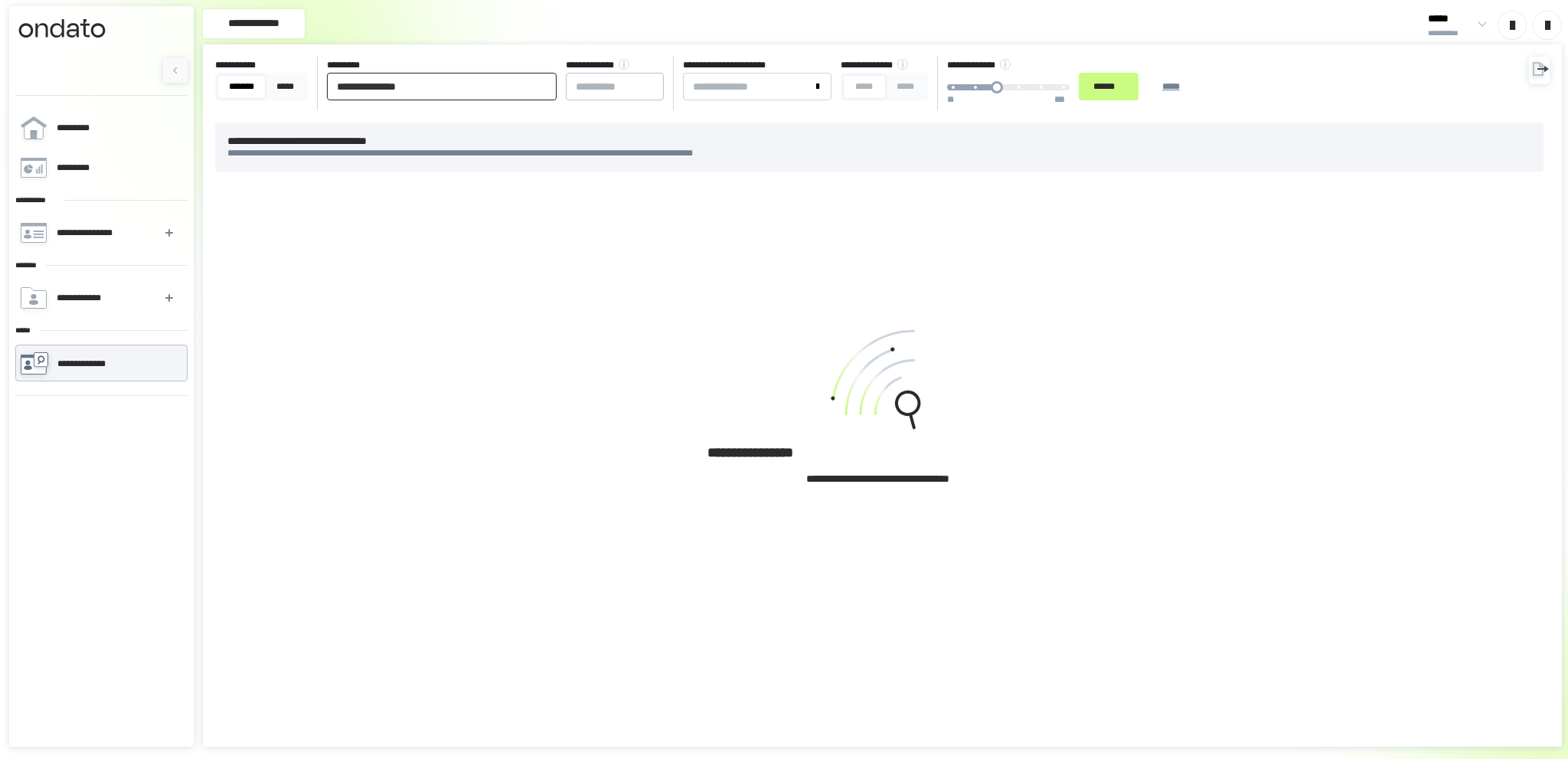 drag, startPoint x: 179, startPoint y: 73, endPoint x: 146, endPoint y: 73, distance: 33 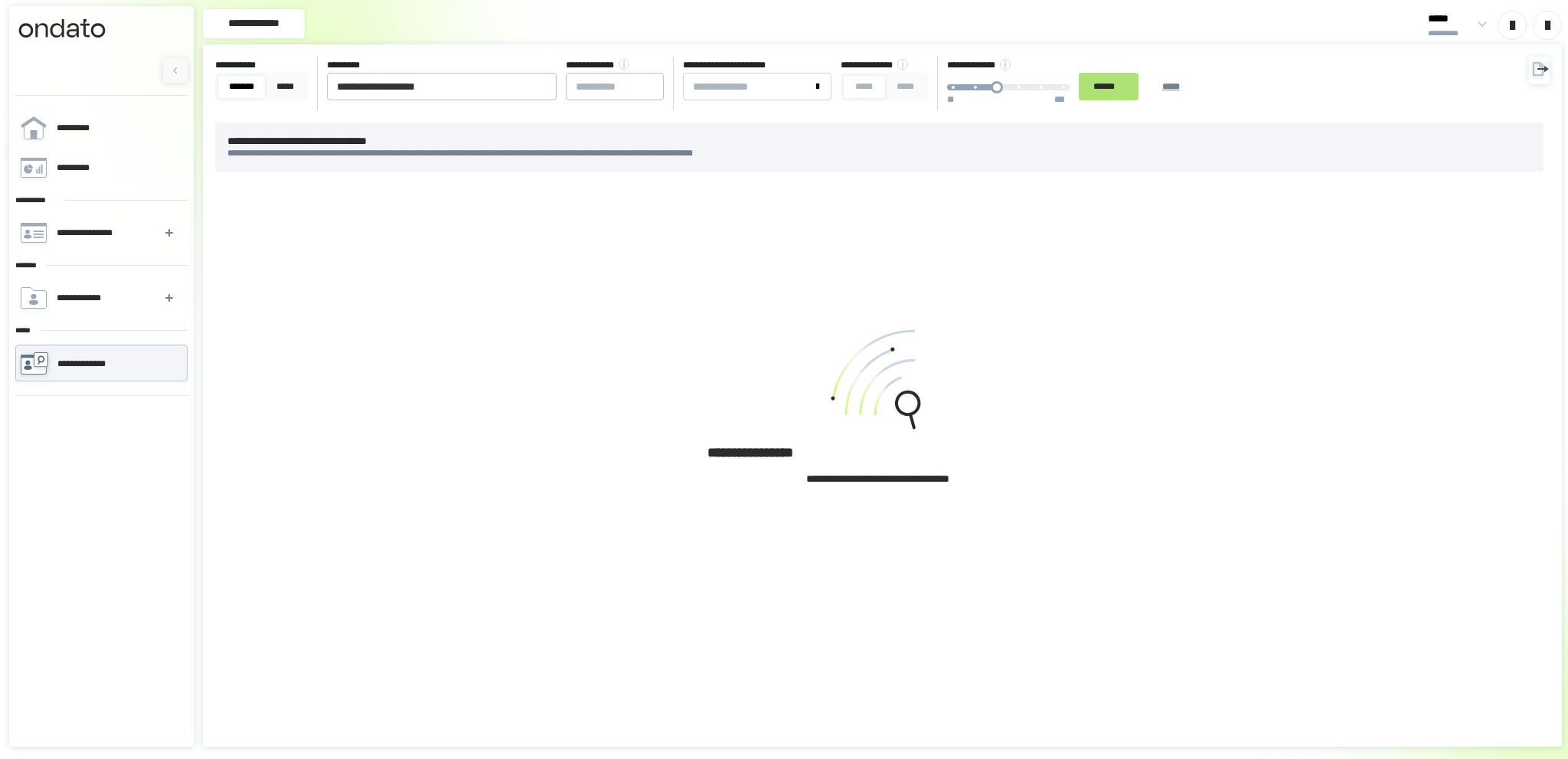 click on "******" at bounding box center (1109, 87) 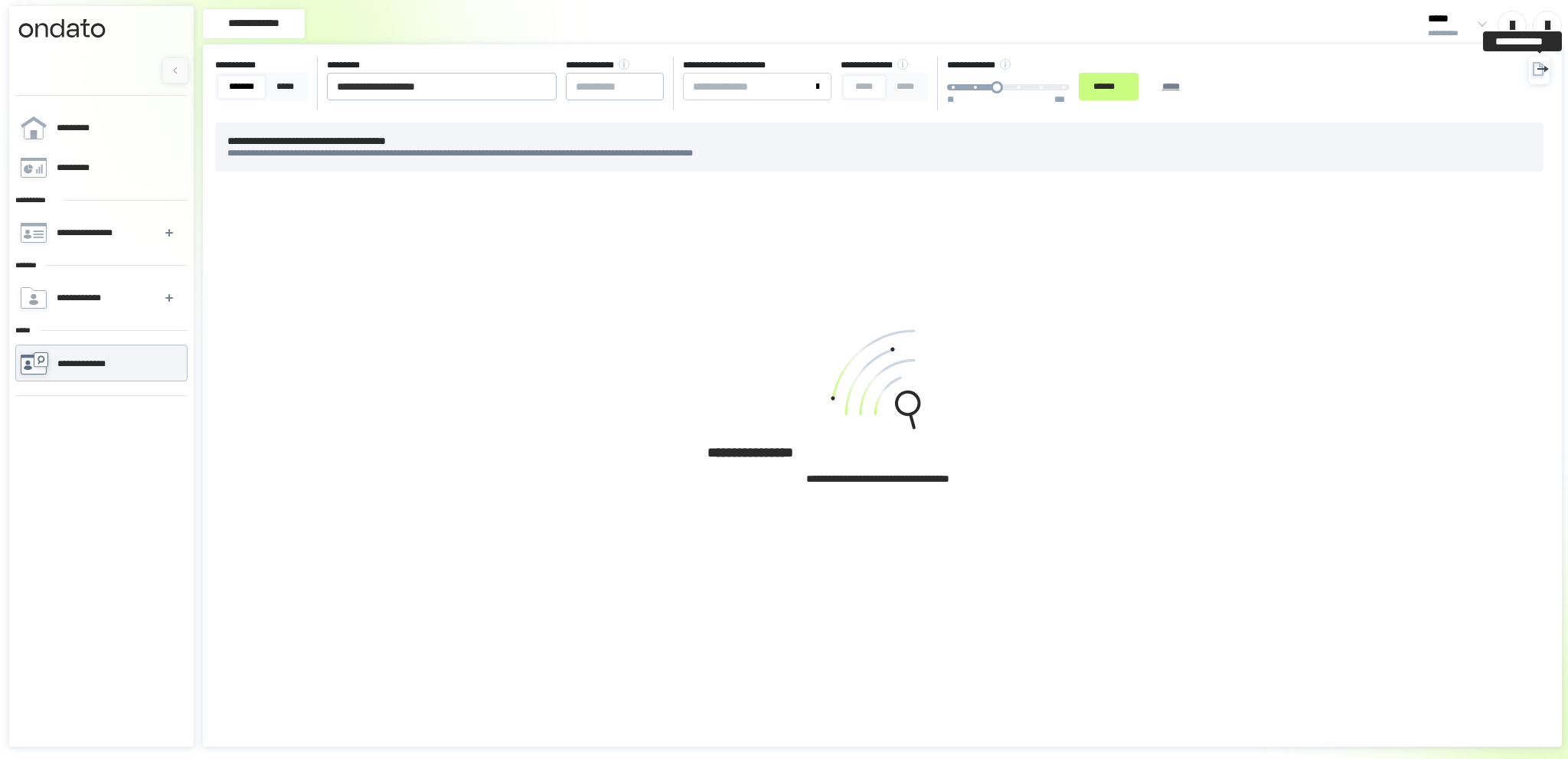 click 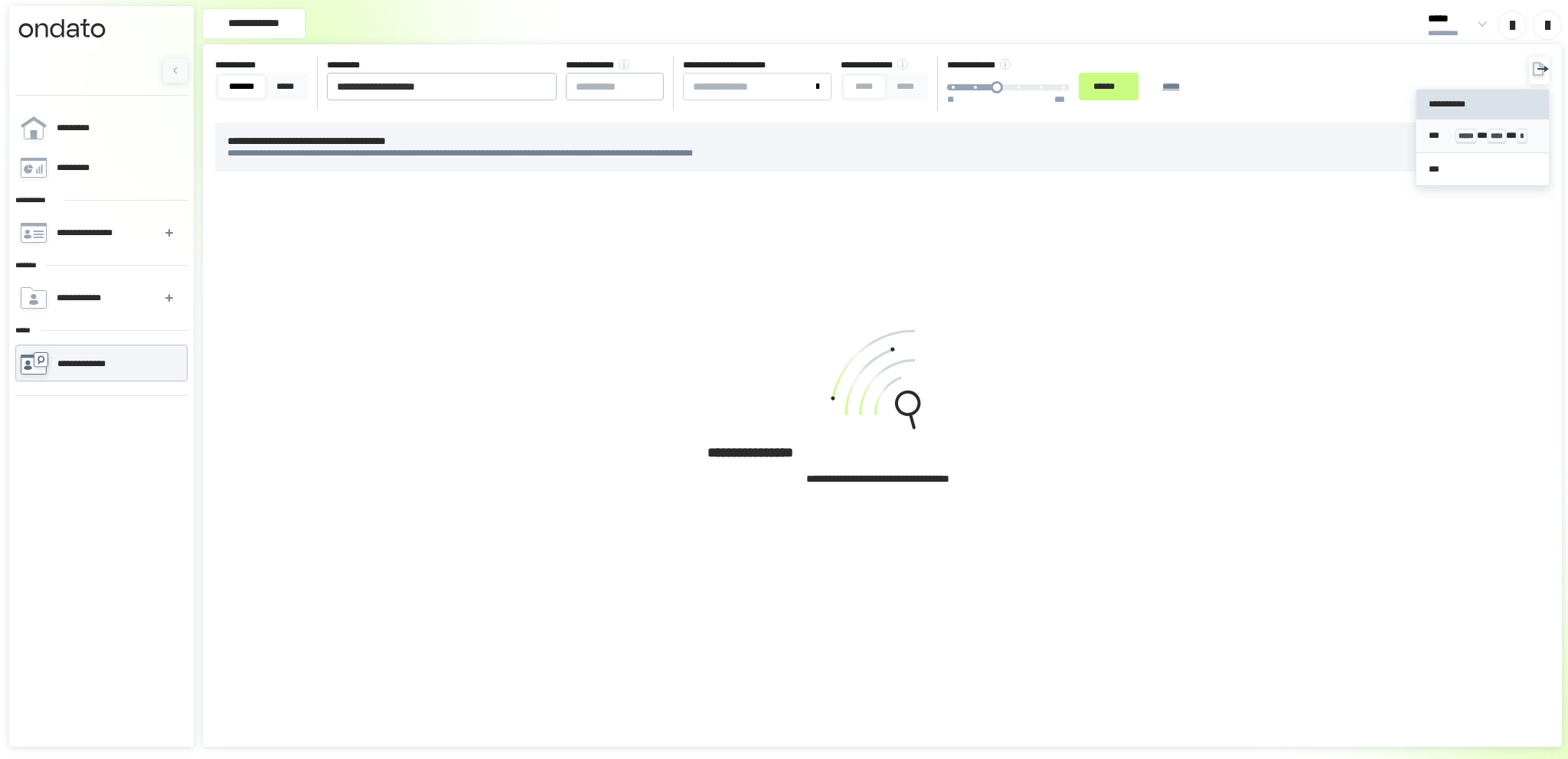 click on "*****" at bounding box center (1466, 136) 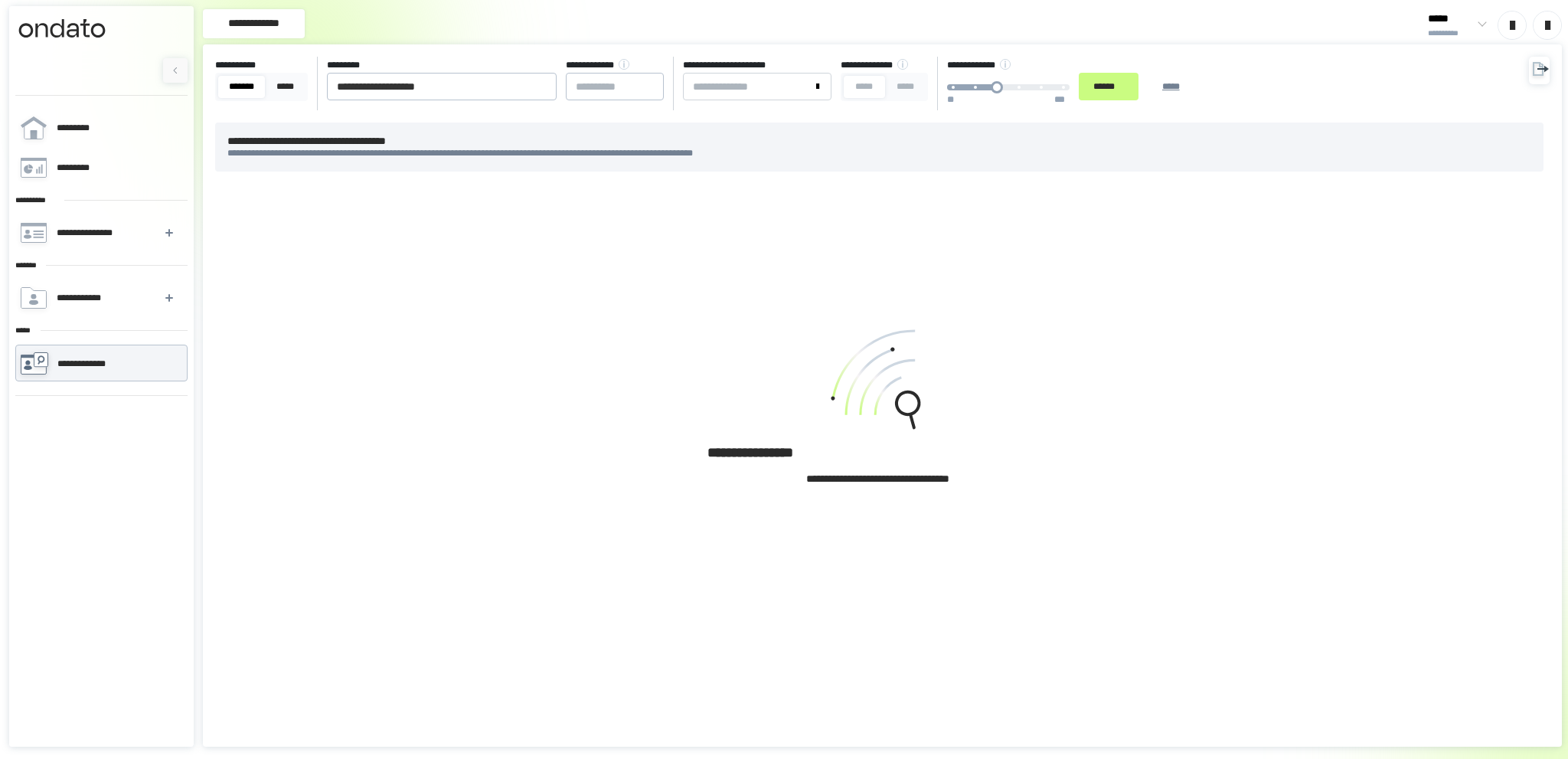drag, startPoint x: 493, startPoint y: 92, endPoint x: 103, endPoint y: 93, distance: 390.00128 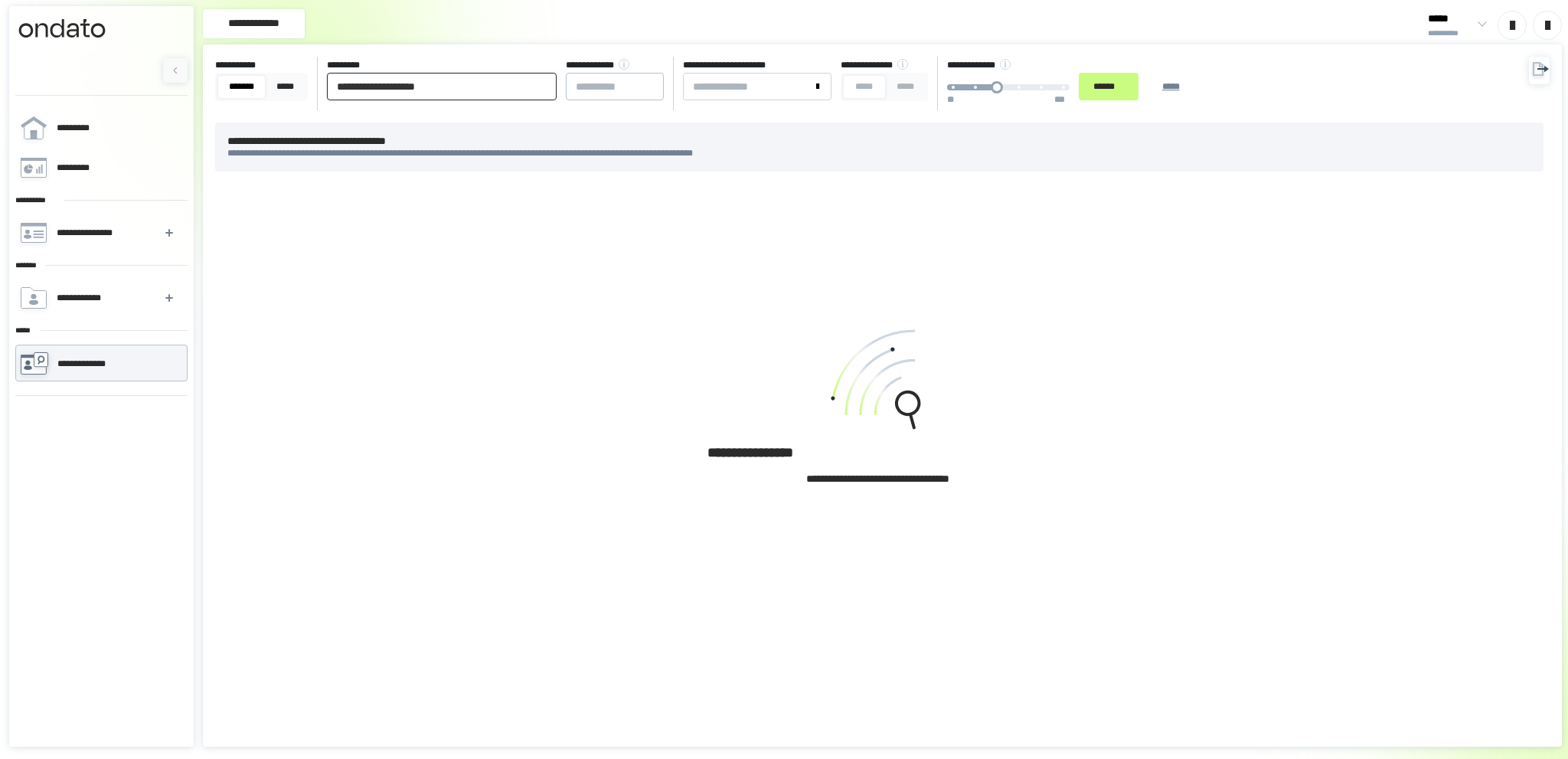 paste 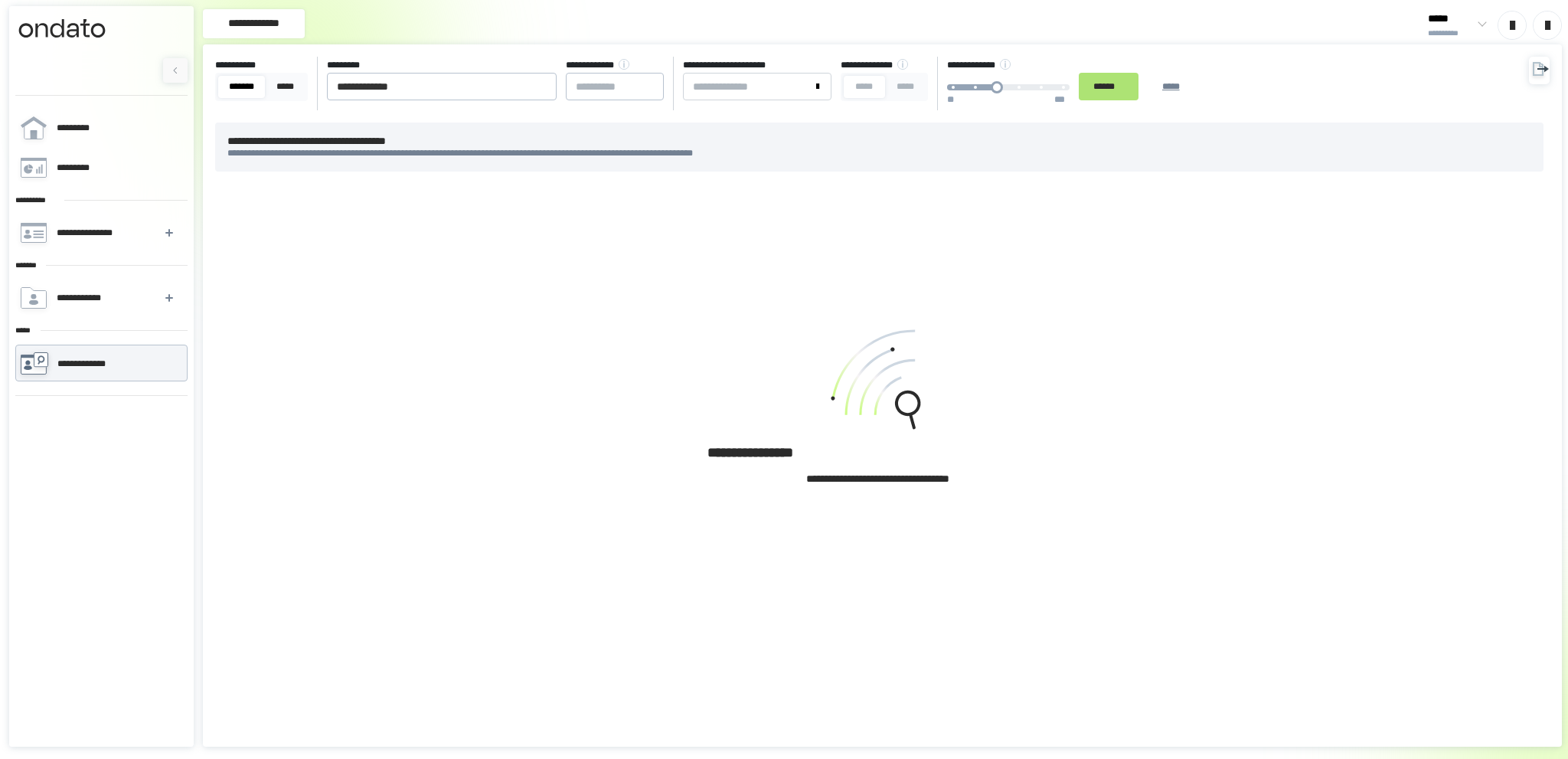 click on "******" at bounding box center (1109, 87) 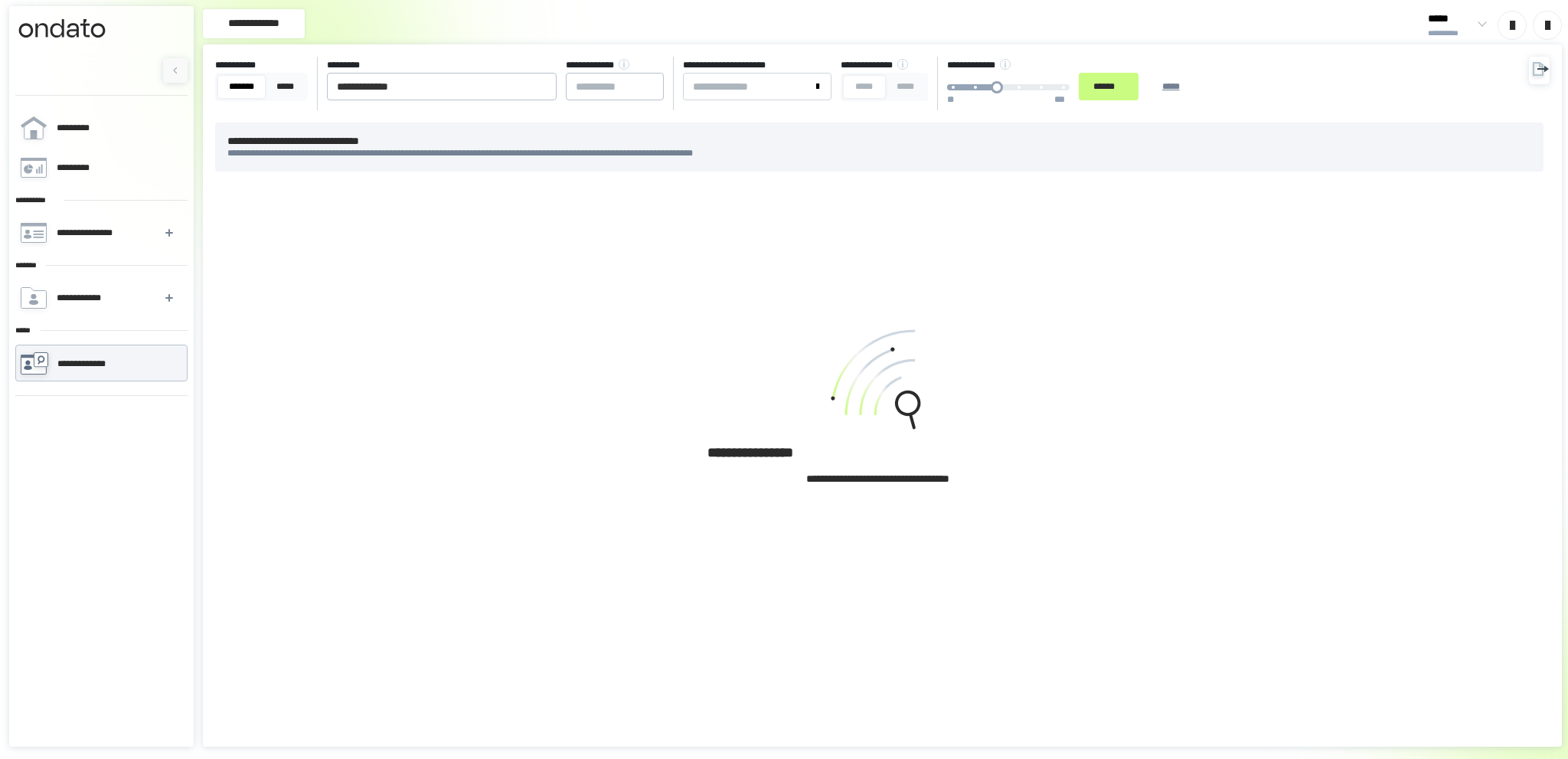 click 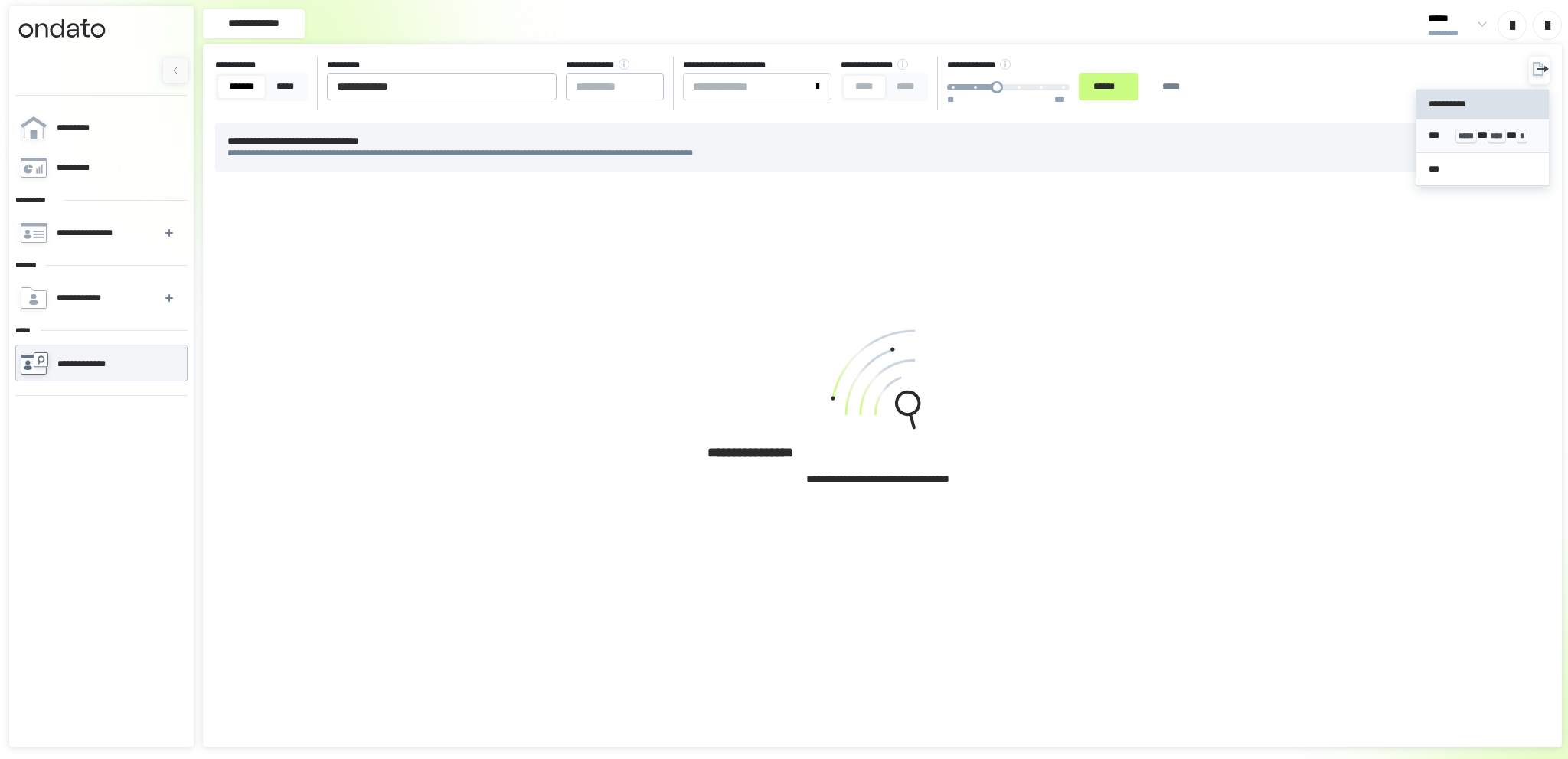 click on "***** * **** *   *" at bounding box center [1496, 136] 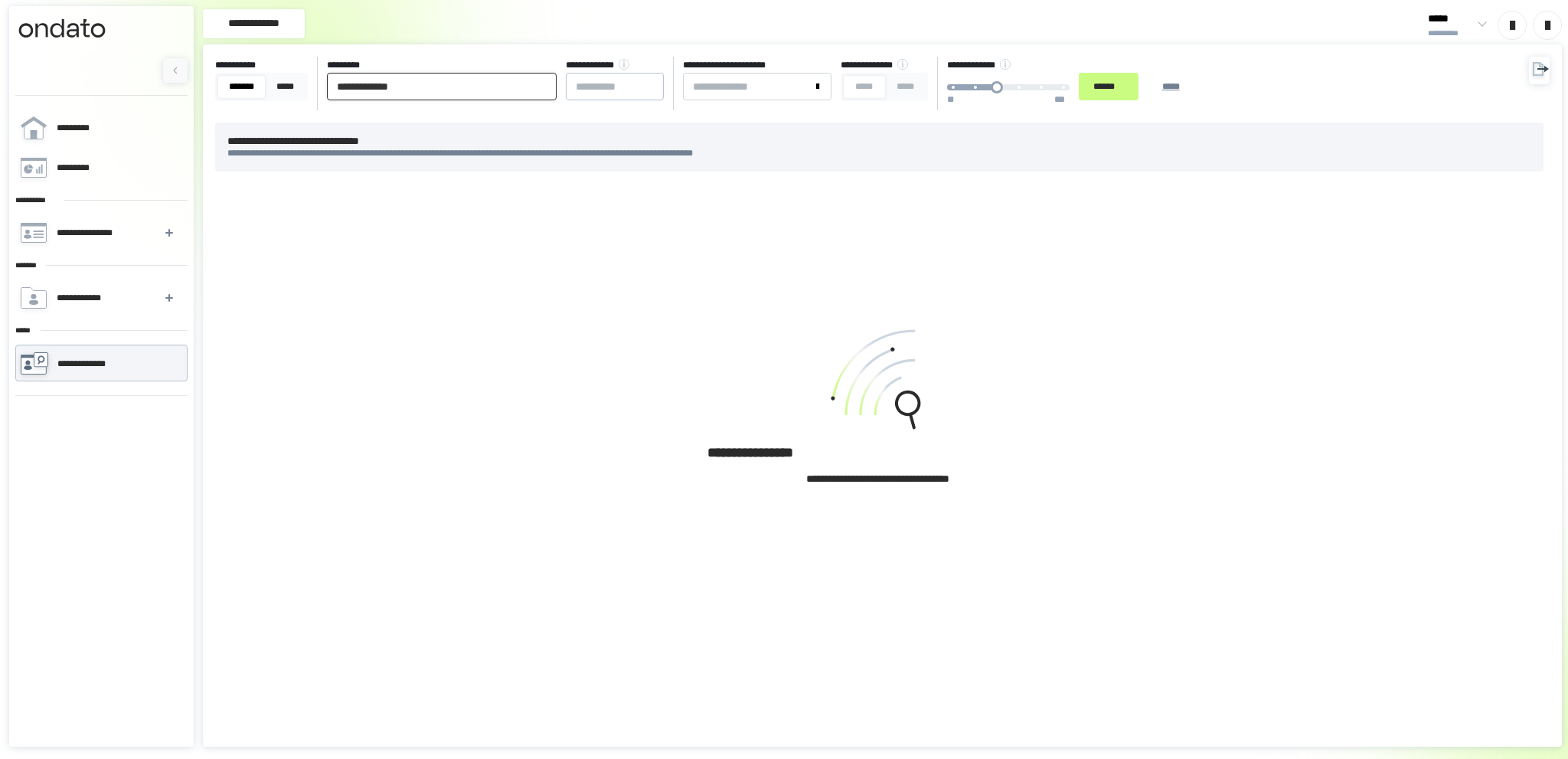 drag, startPoint x: 447, startPoint y: 82, endPoint x: 204, endPoint y: 83, distance: 243.0021 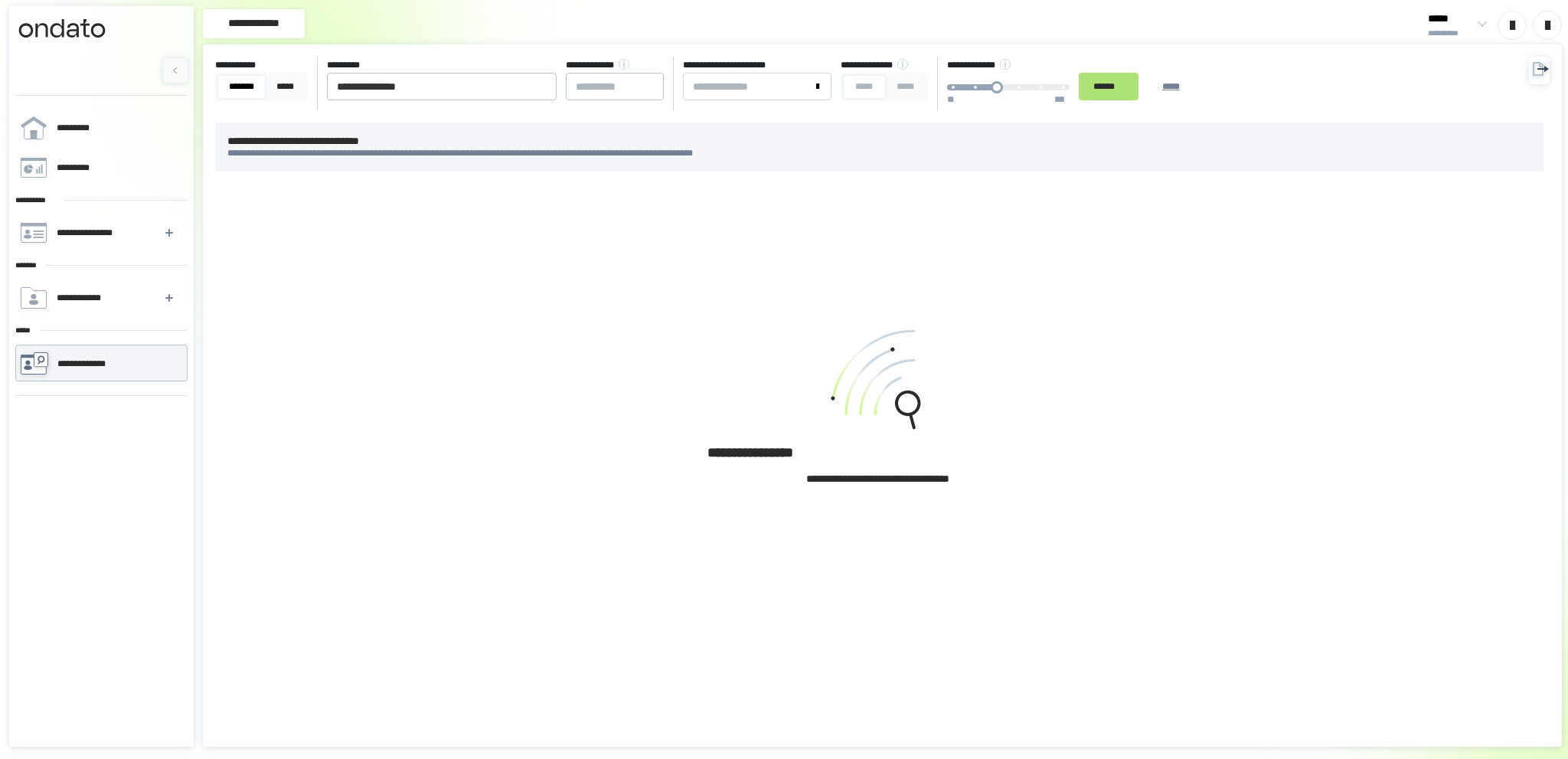 click on "******" at bounding box center [1109, 87] 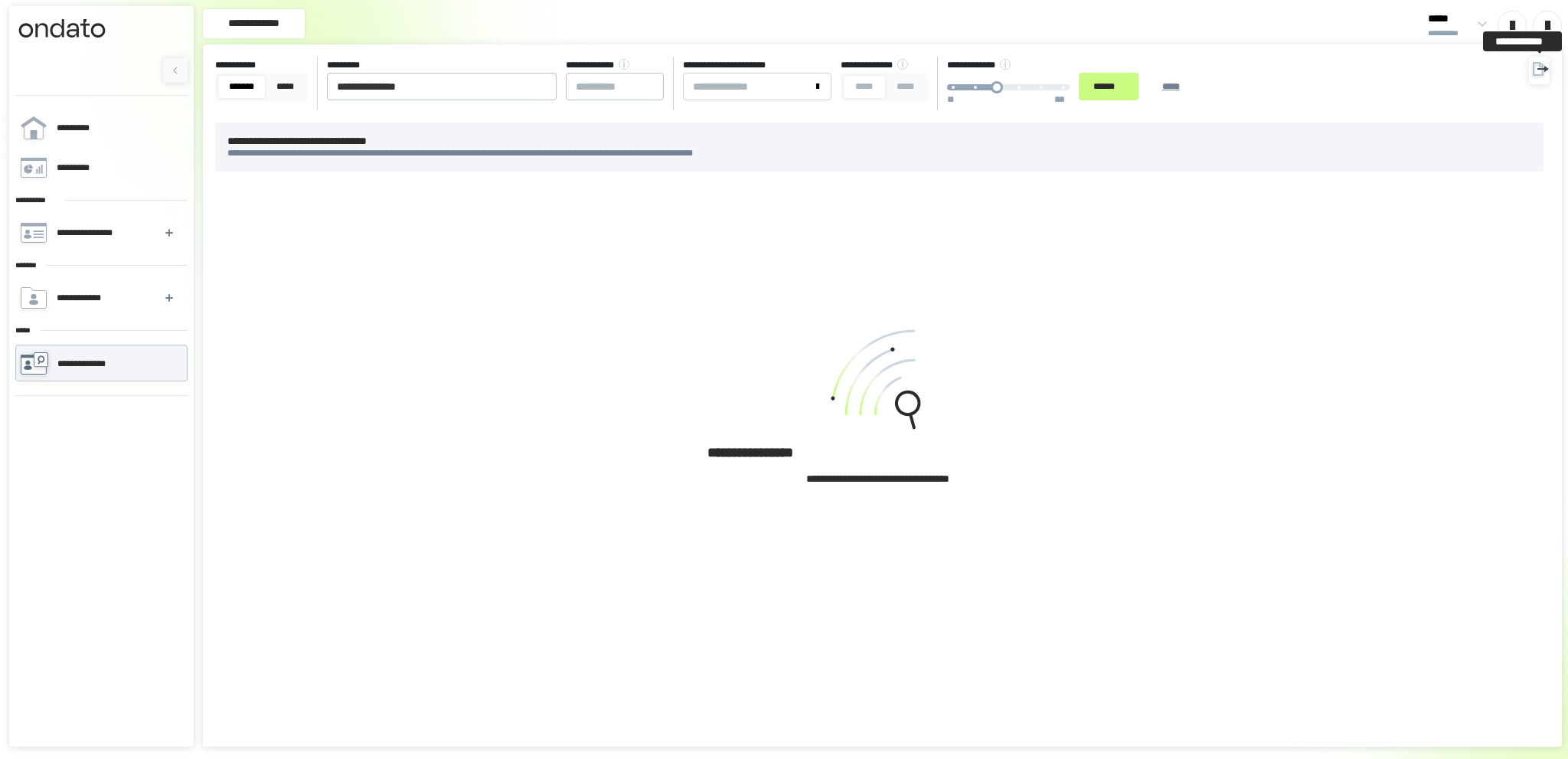 click 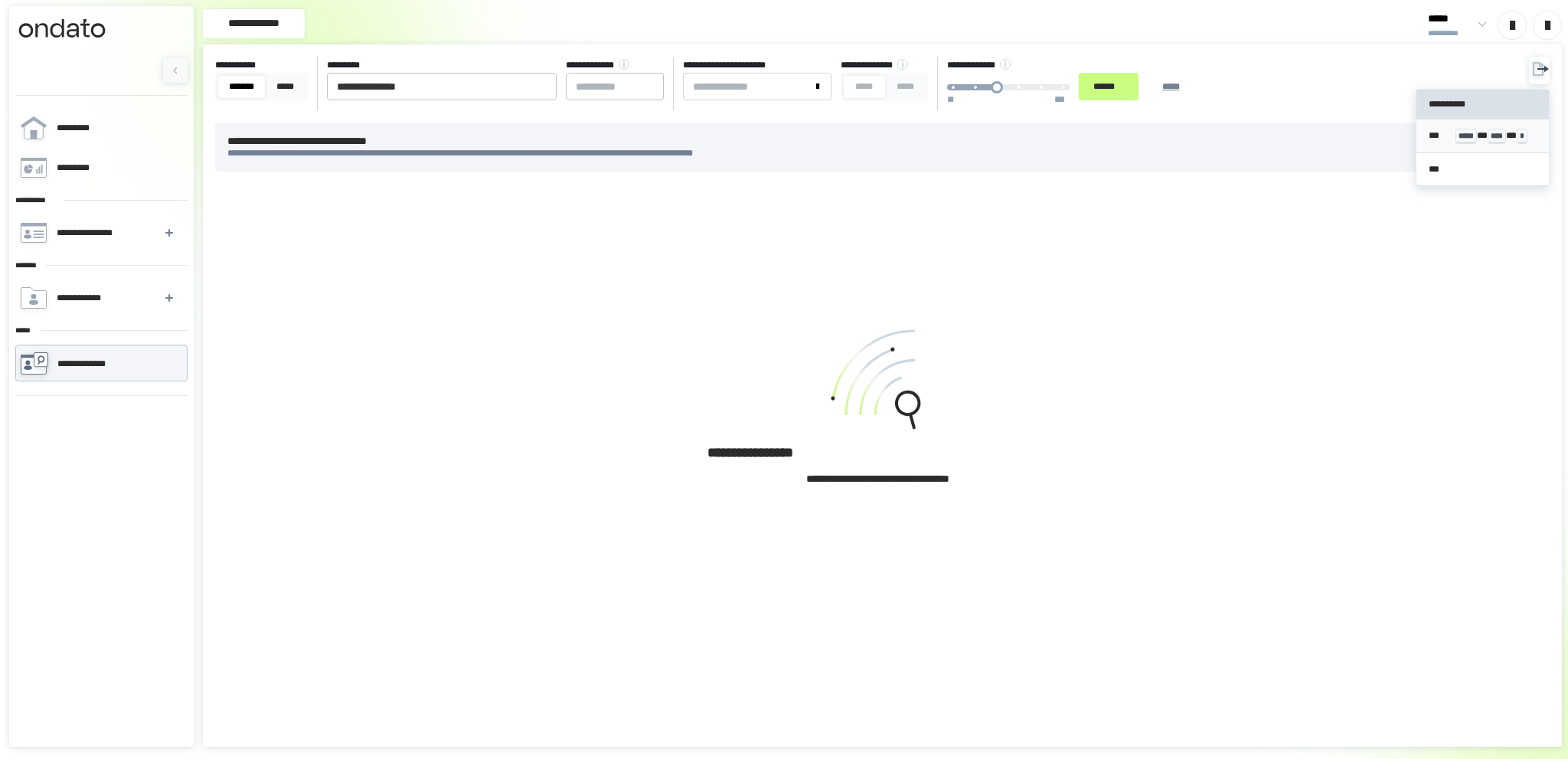 click on "*** ***** * **** *   *" at bounding box center (1483, 136) 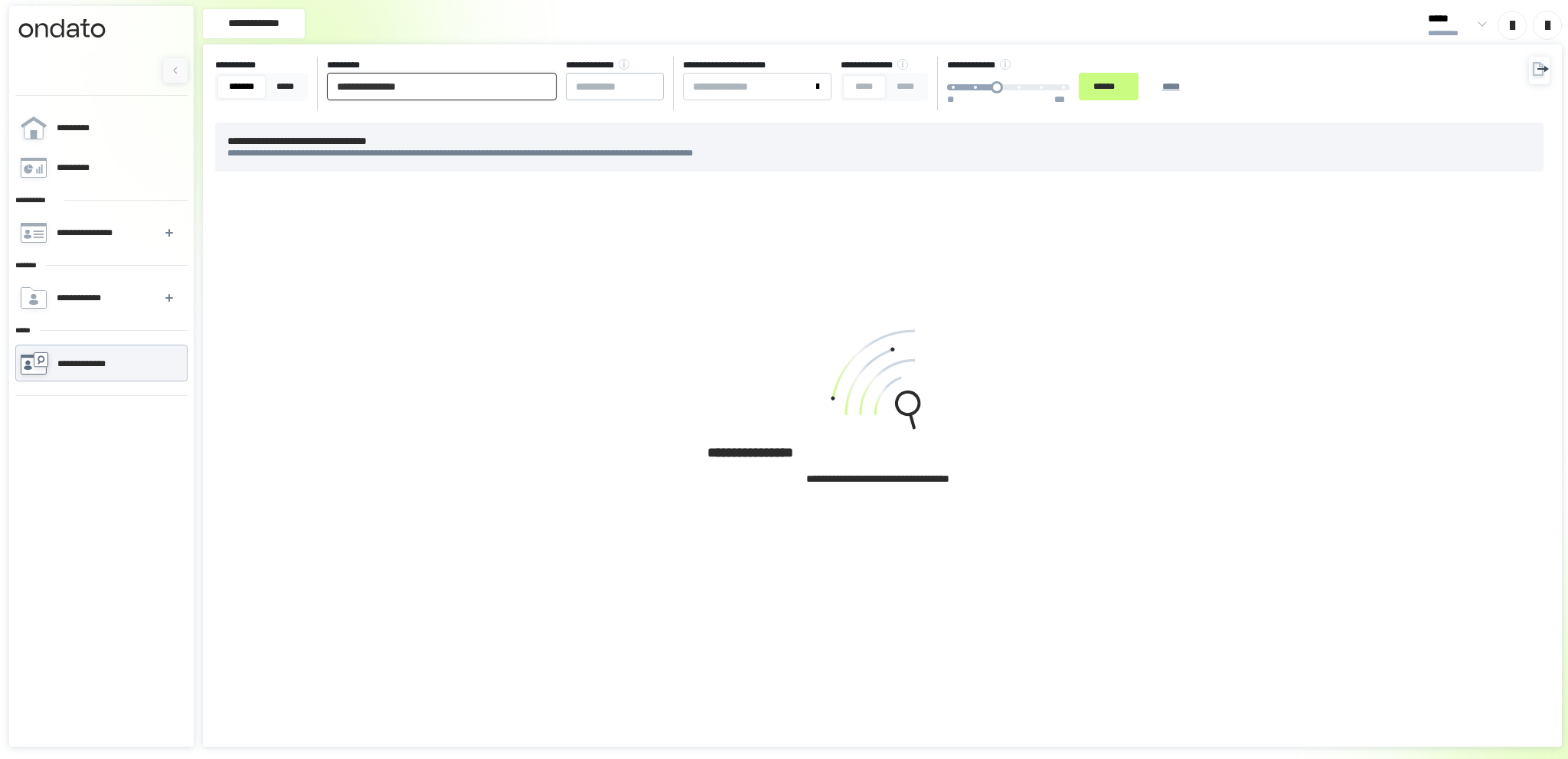 drag, startPoint x: 449, startPoint y: 88, endPoint x: 245, endPoint y: 103, distance: 204.5507 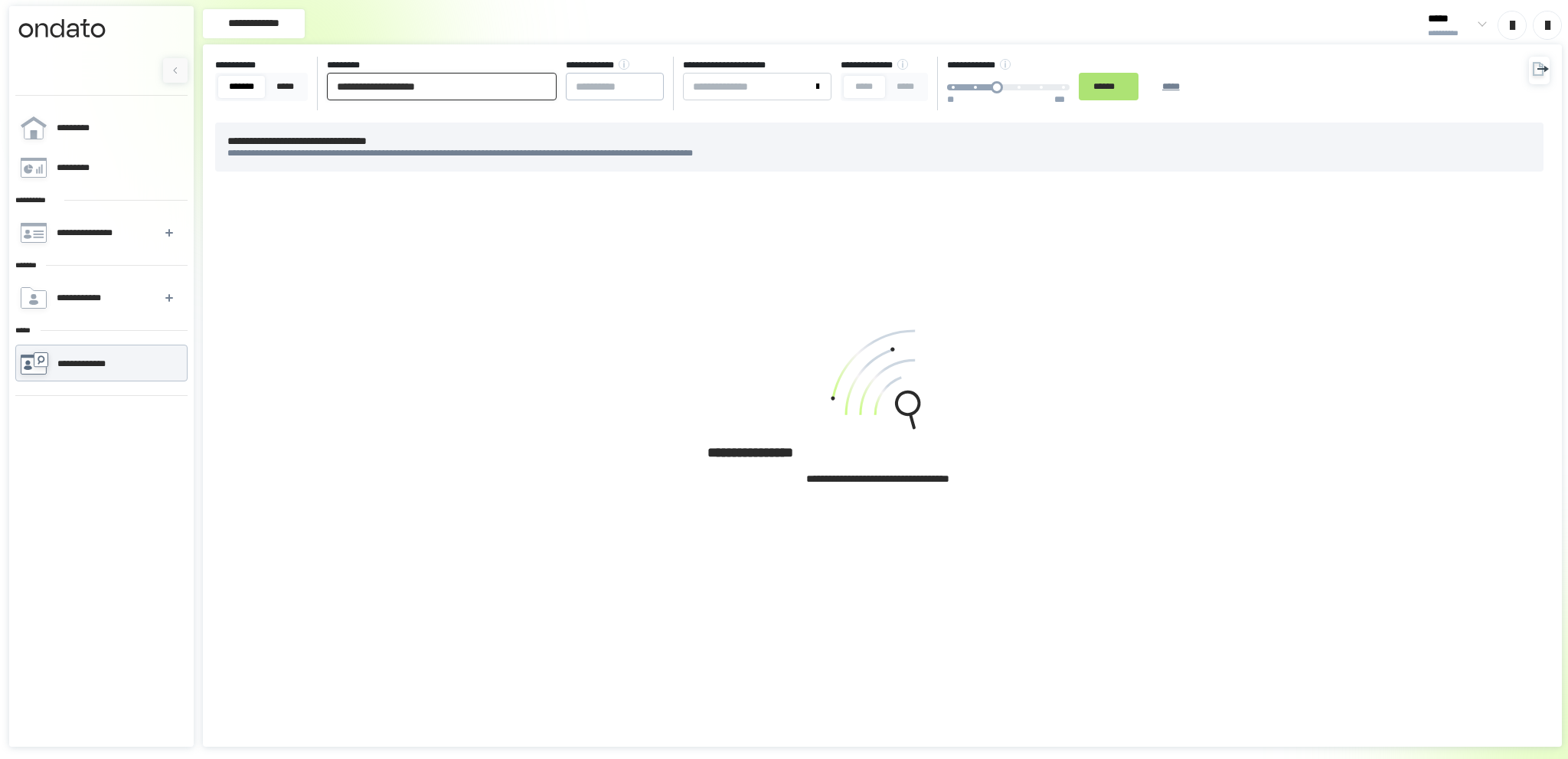 type on "**********" 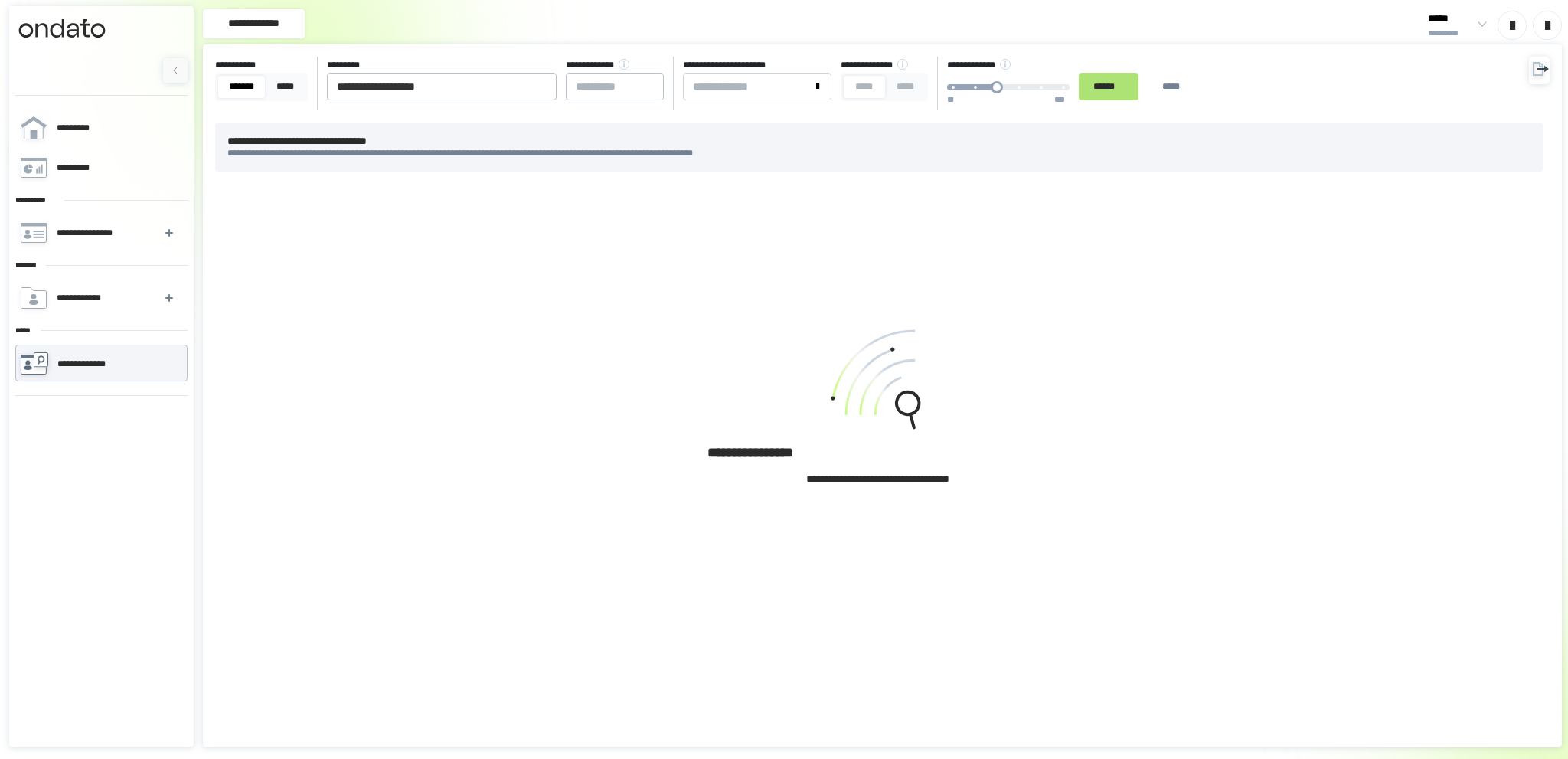 click on "******" at bounding box center (1109, 87) 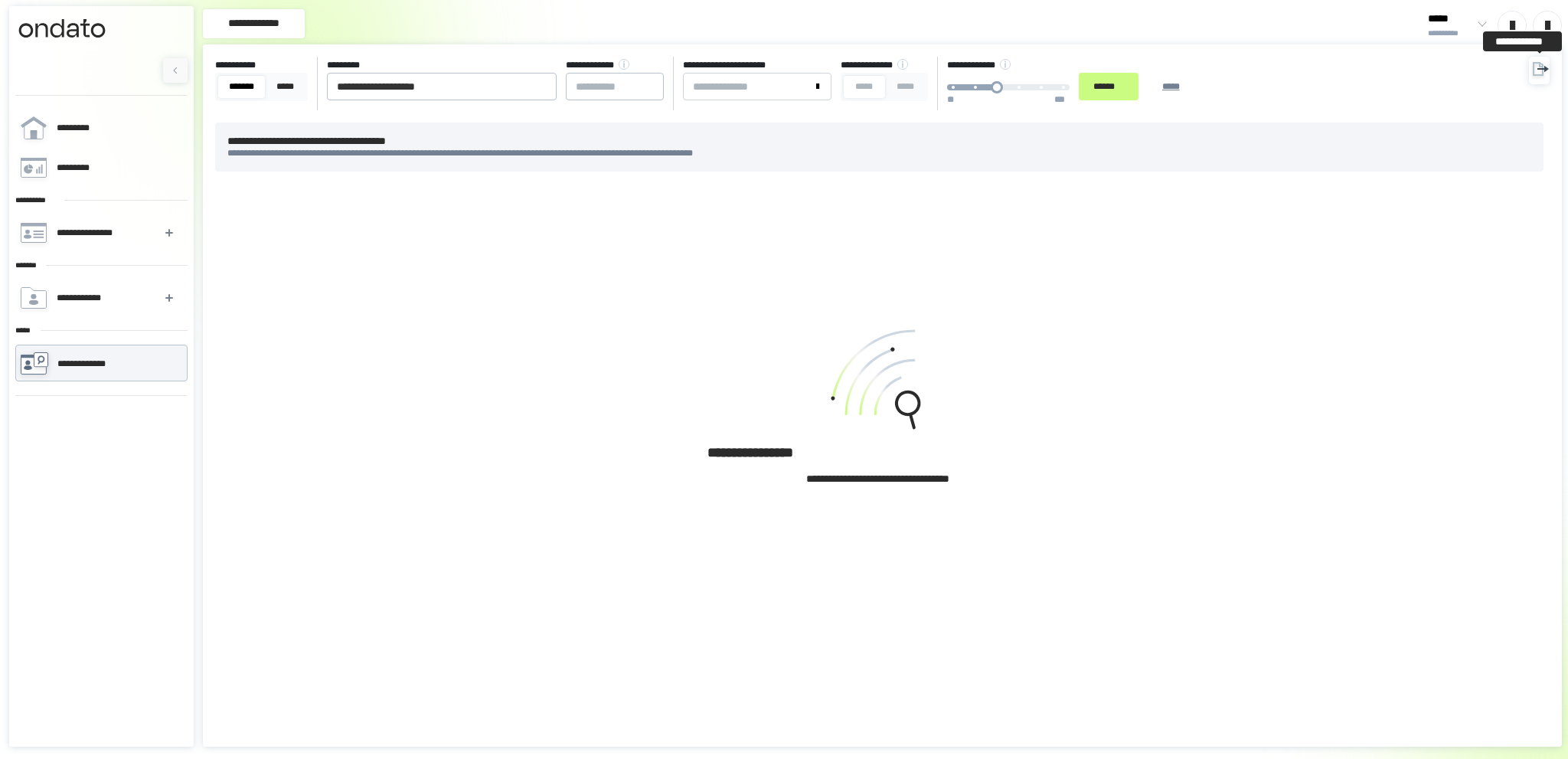 click 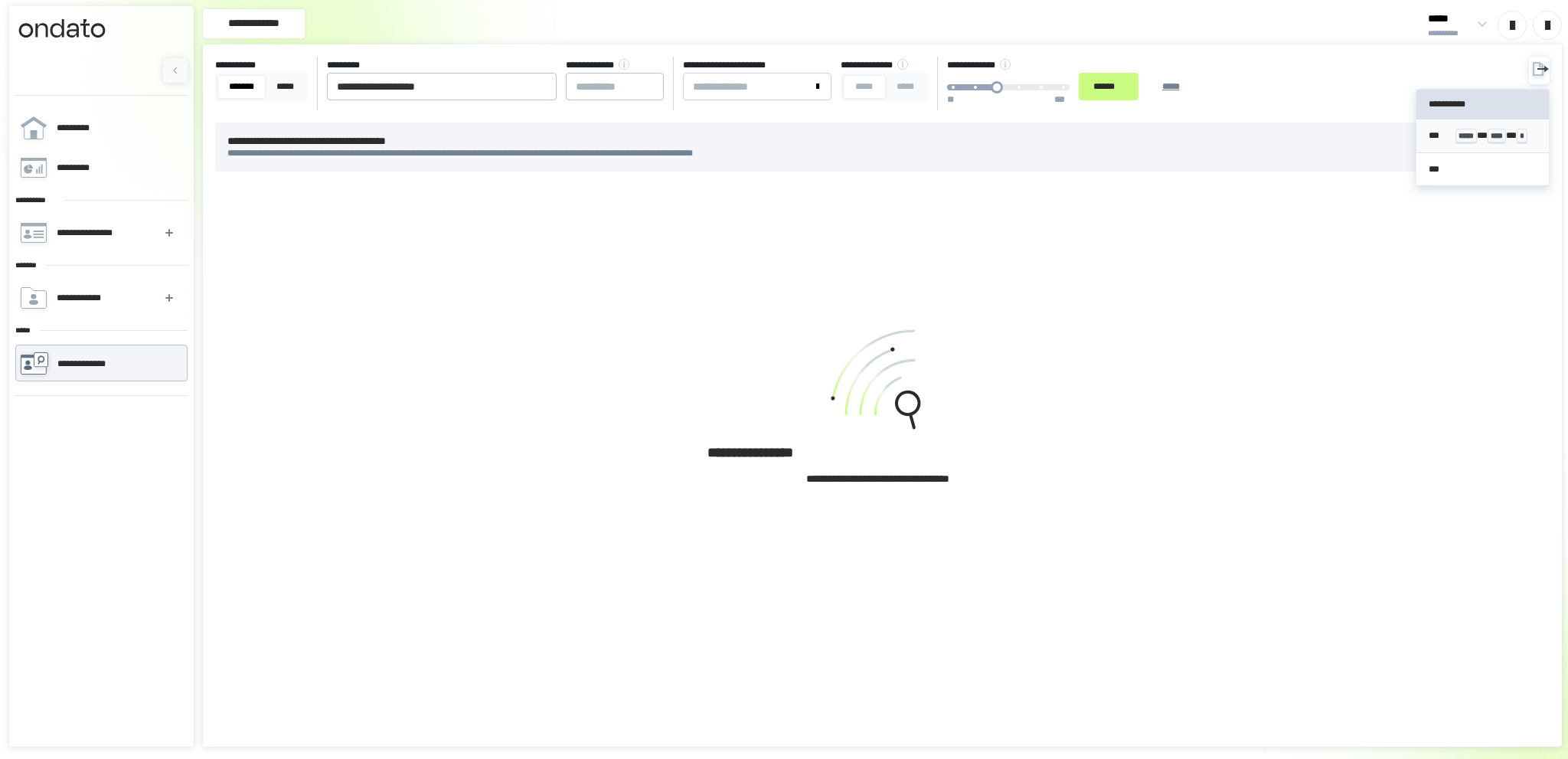 click on "****" at bounding box center (1497, 136) 